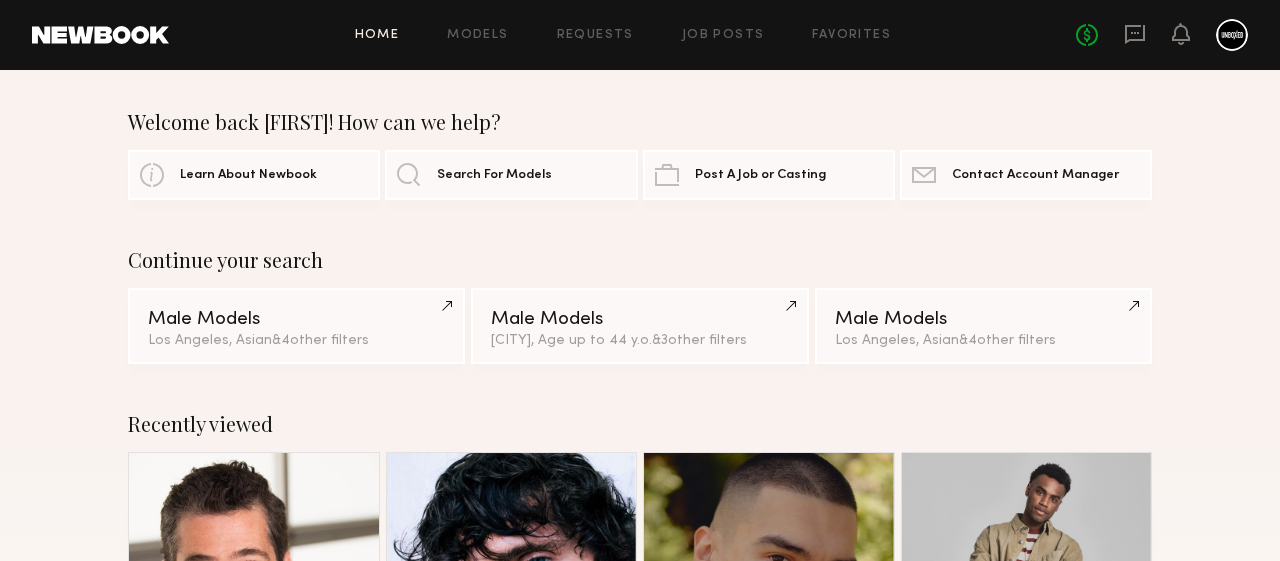 scroll, scrollTop: 0, scrollLeft: 0, axis: both 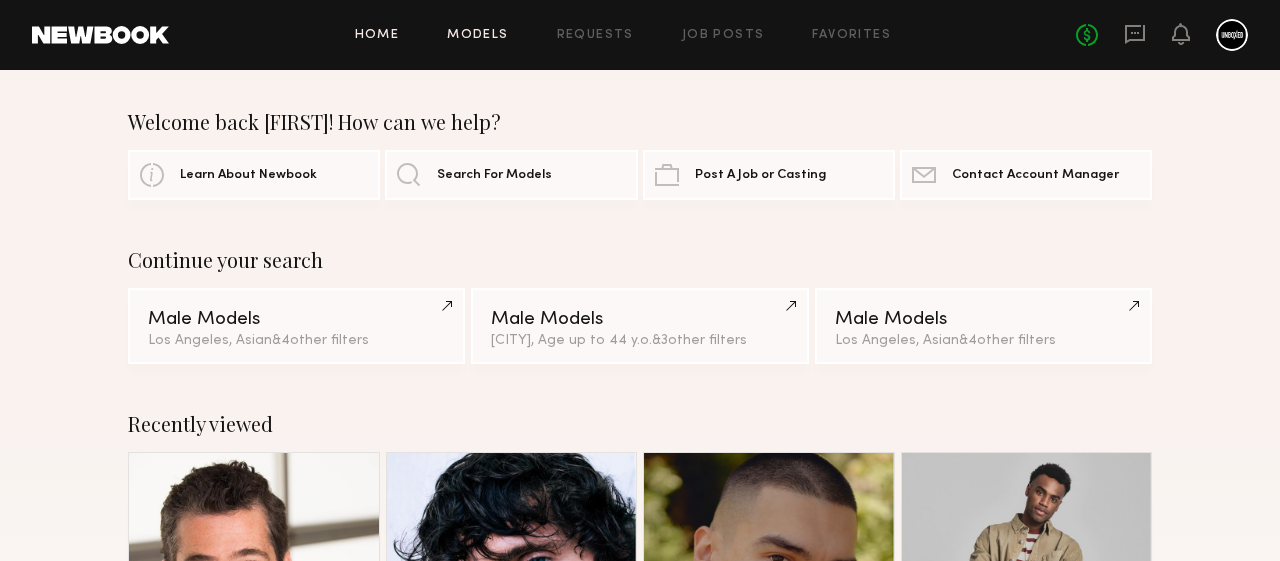 click on "Models" 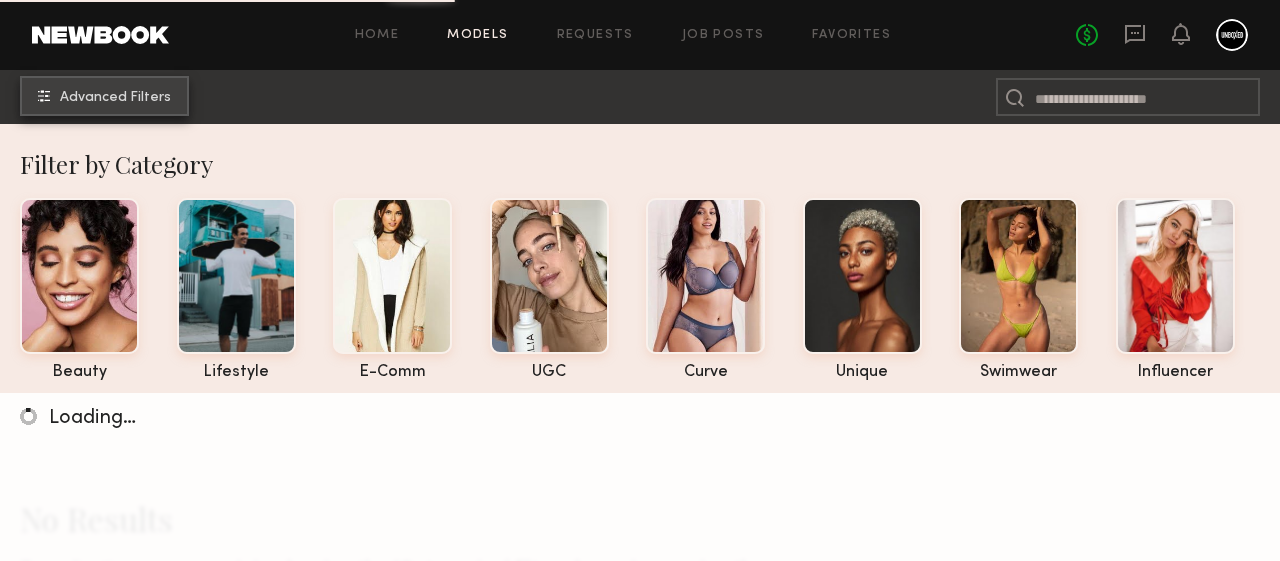 click on "Advanced Filters" 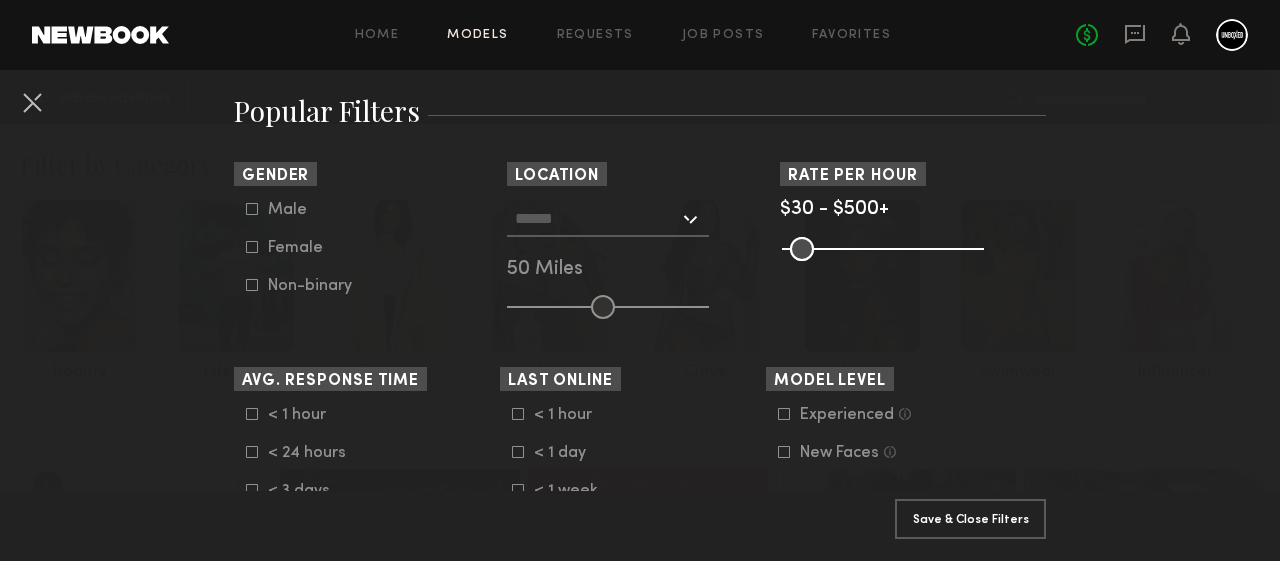 scroll, scrollTop: 363, scrollLeft: 0, axis: vertical 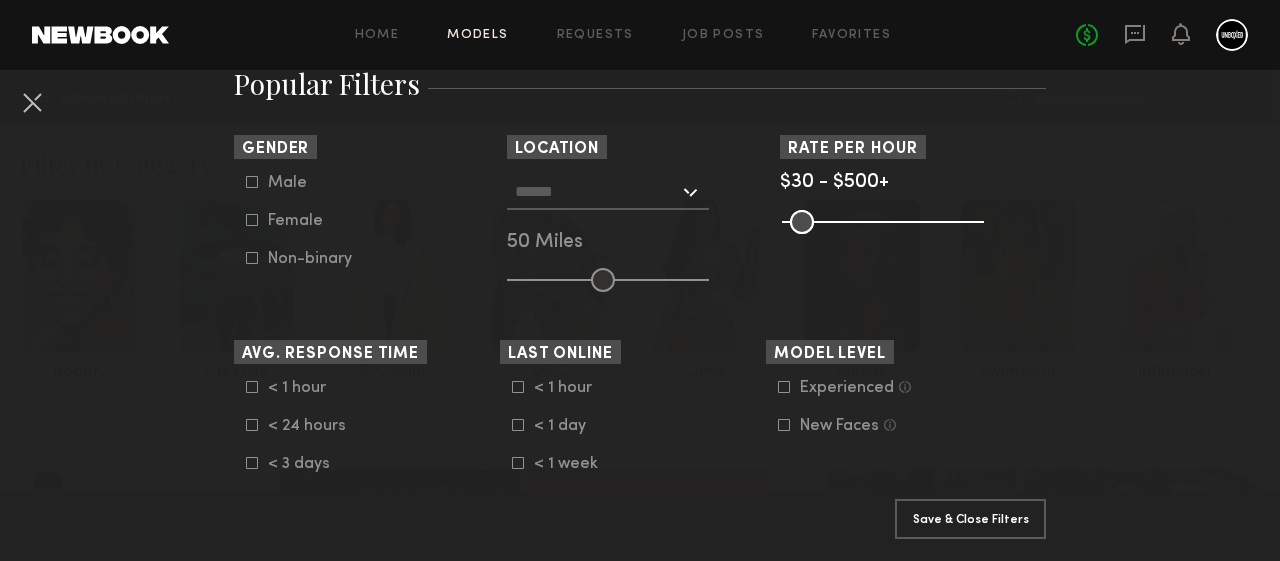 click on "Female" 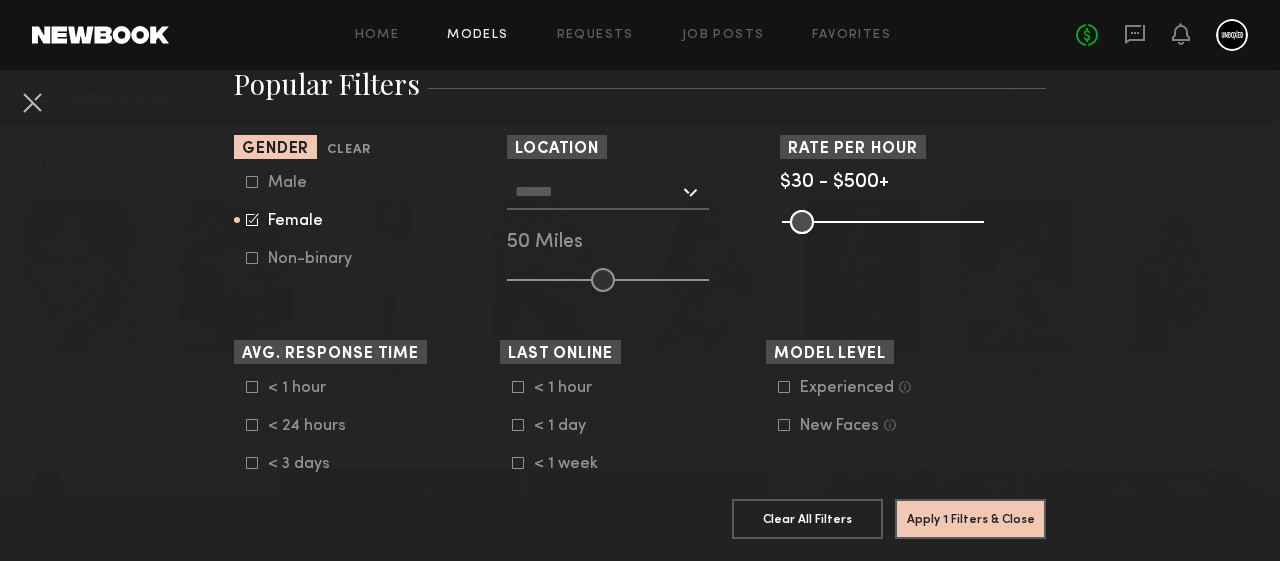click 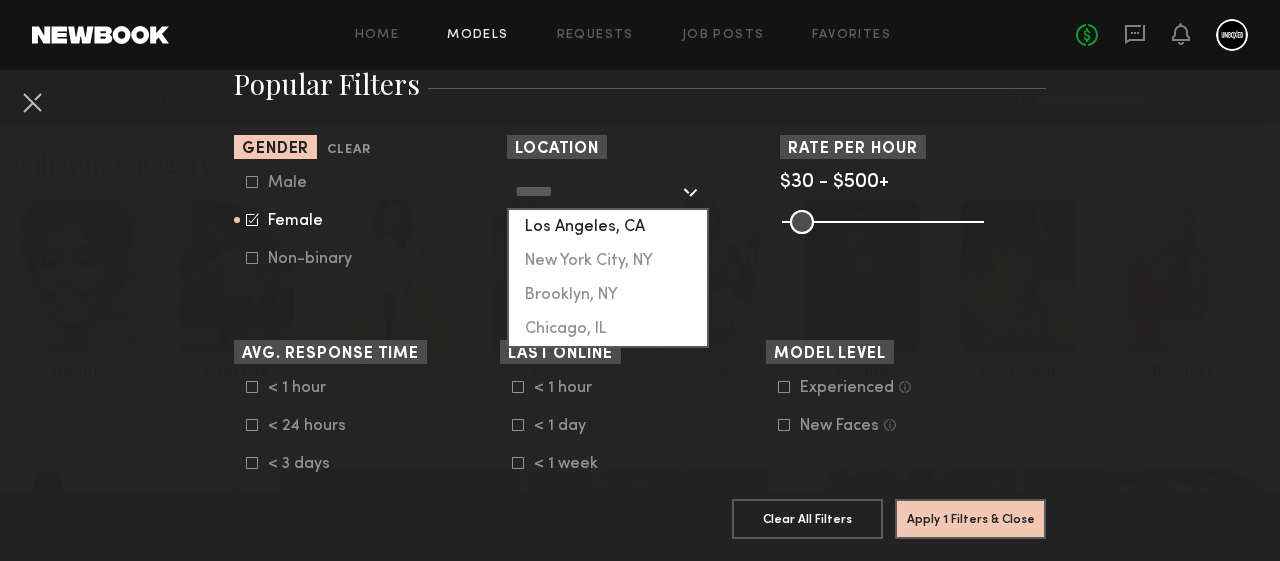 click on "Los Angeles, CA" 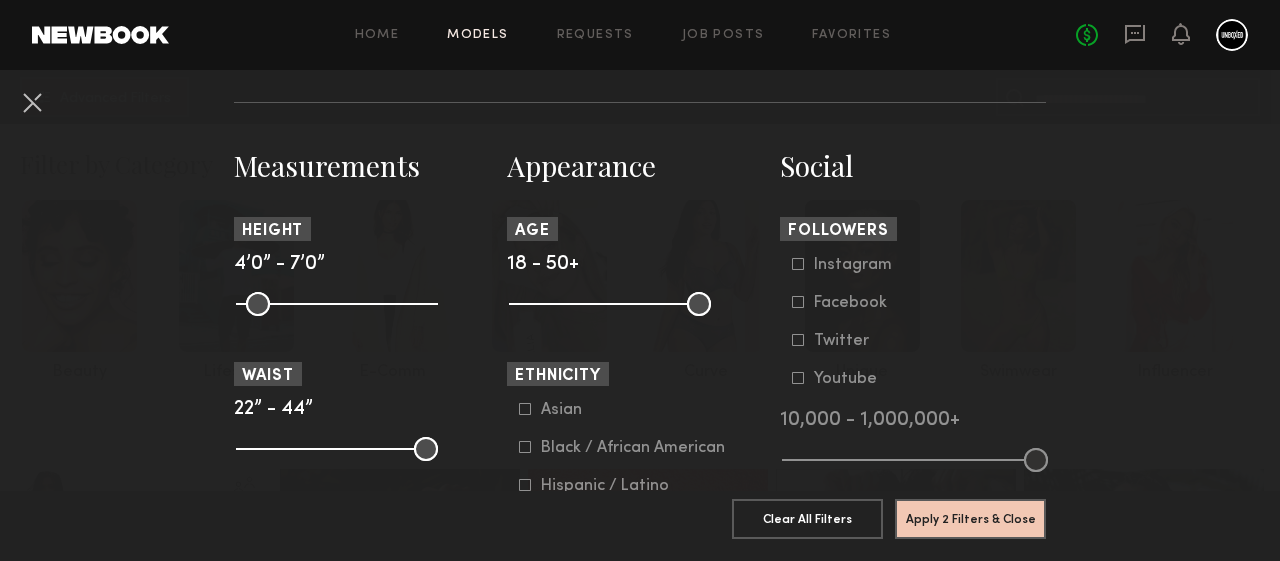 scroll, scrollTop: 820, scrollLeft: 0, axis: vertical 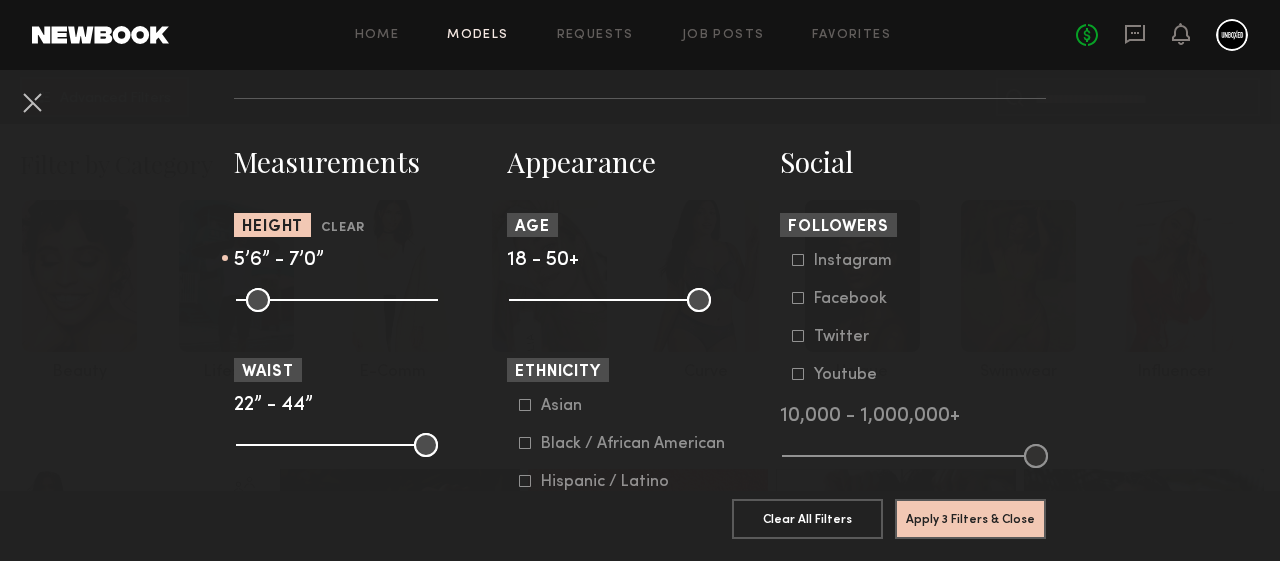 drag, startPoint x: 239, startPoint y: 298, endPoint x: 337, endPoint y: 312, distance: 98.99495 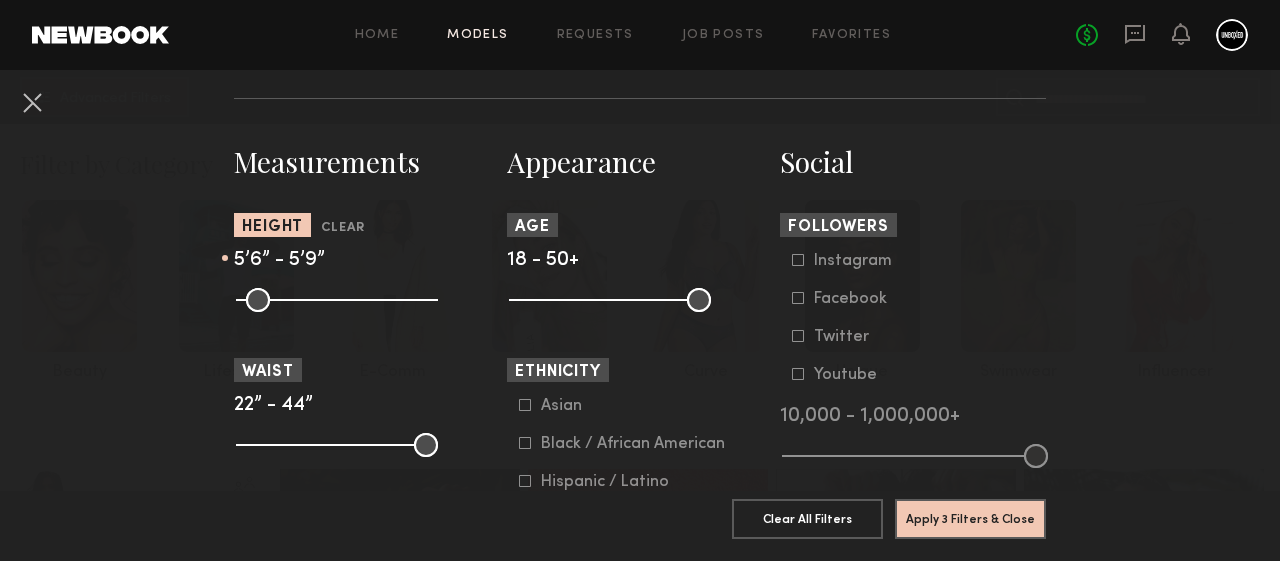 drag, startPoint x: 419, startPoint y: 304, endPoint x: 351, endPoint y: 297, distance: 68.359344 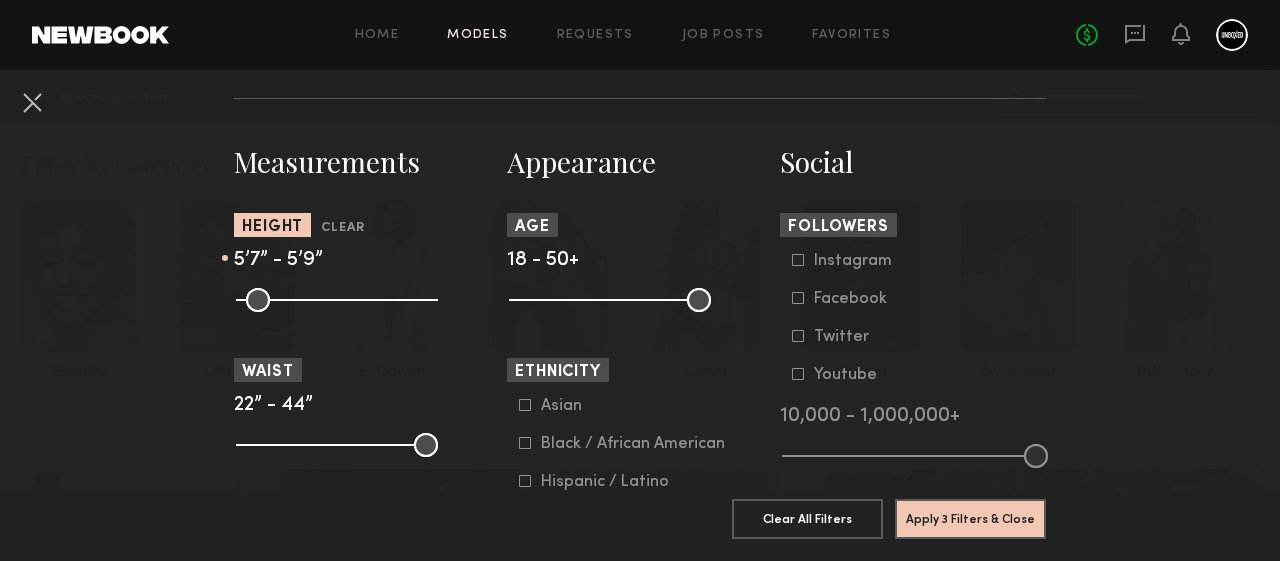 drag, startPoint x: 331, startPoint y: 303, endPoint x: 342, endPoint y: 303, distance: 11 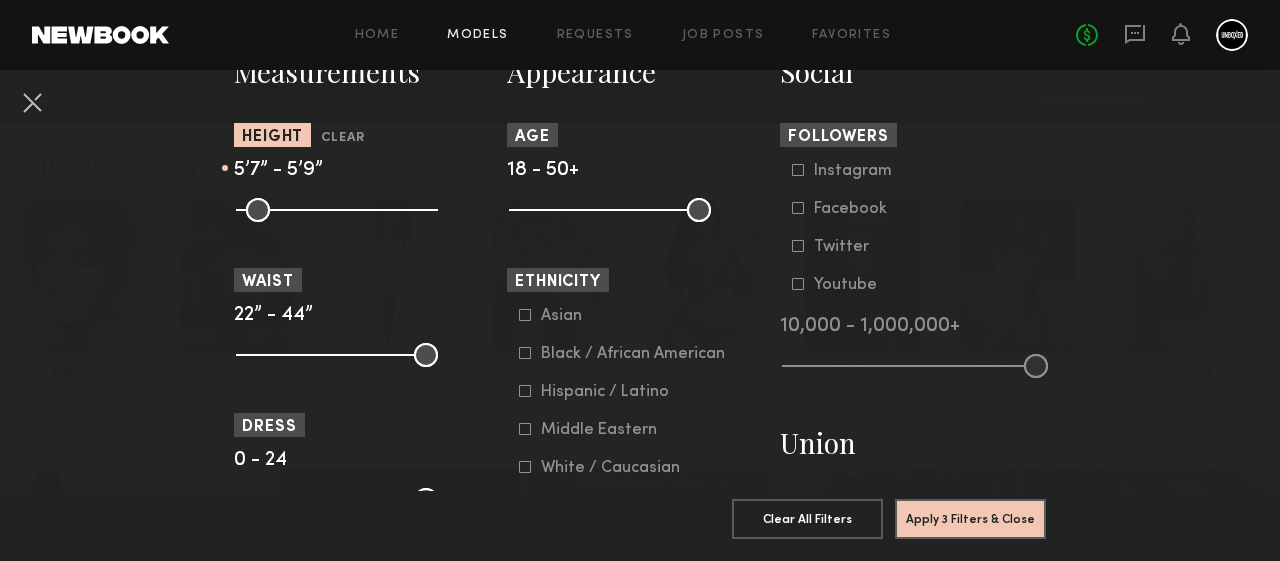 scroll, scrollTop: 912, scrollLeft: 0, axis: vertical 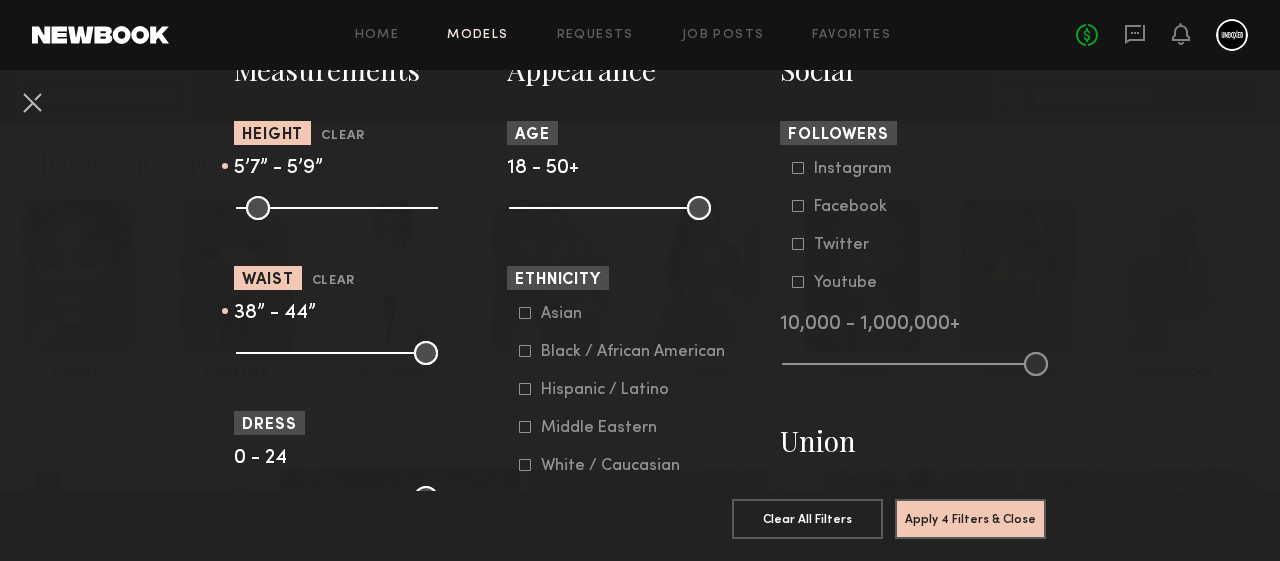 drag, startPoint x: 244, startPoint y: 353, endPoint x: 372, endPoint y: 364, distance: 128.47179 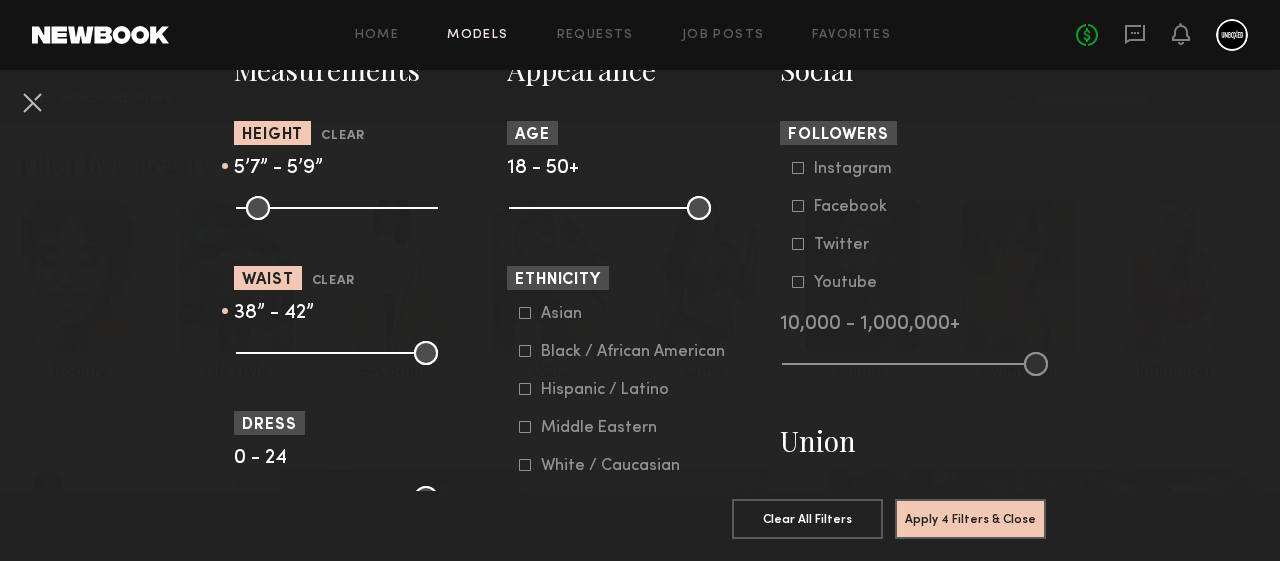 drag, startPoint x: 427, startPoint y: 359, endPoint x: 407, endPoint y: 359, distance: 20 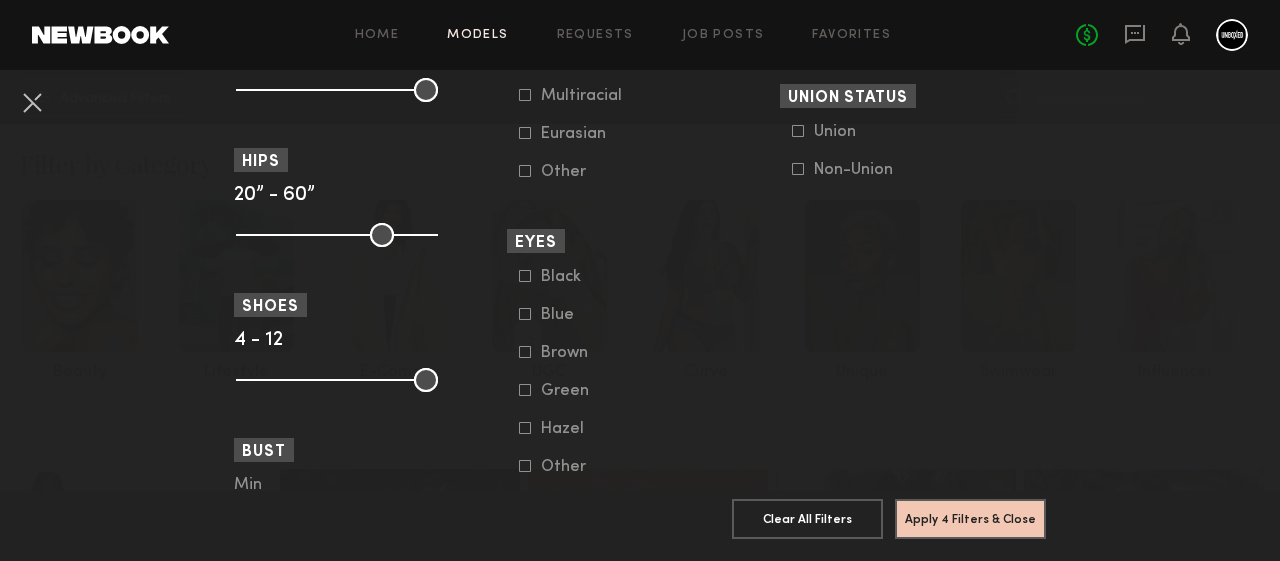 scroll, scrollTop: 1321, scrollLeft: 0, axis: vertical 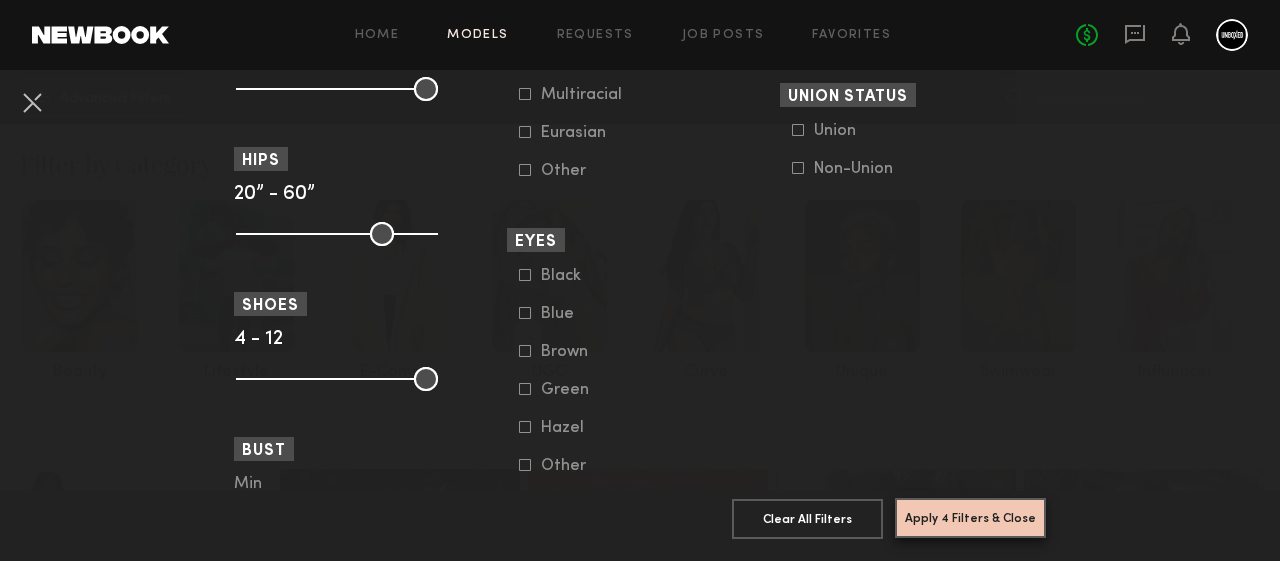 click on "Apply 4 Filters & Close" 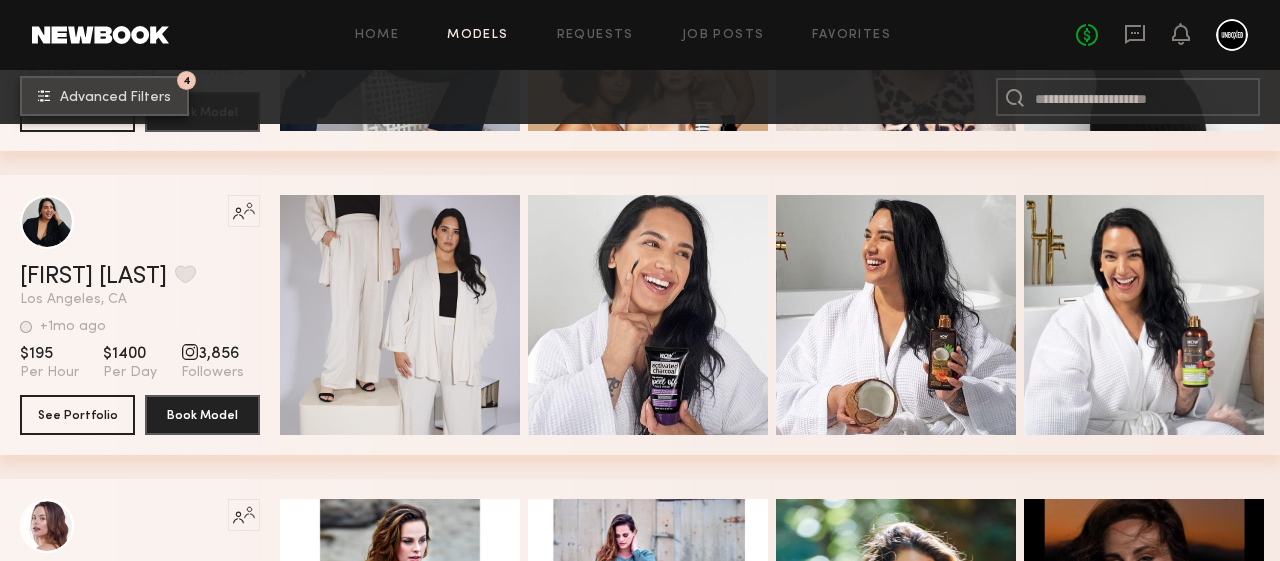 scroll, scrollTop: 901, scrollLeft: 0, axis: vertical 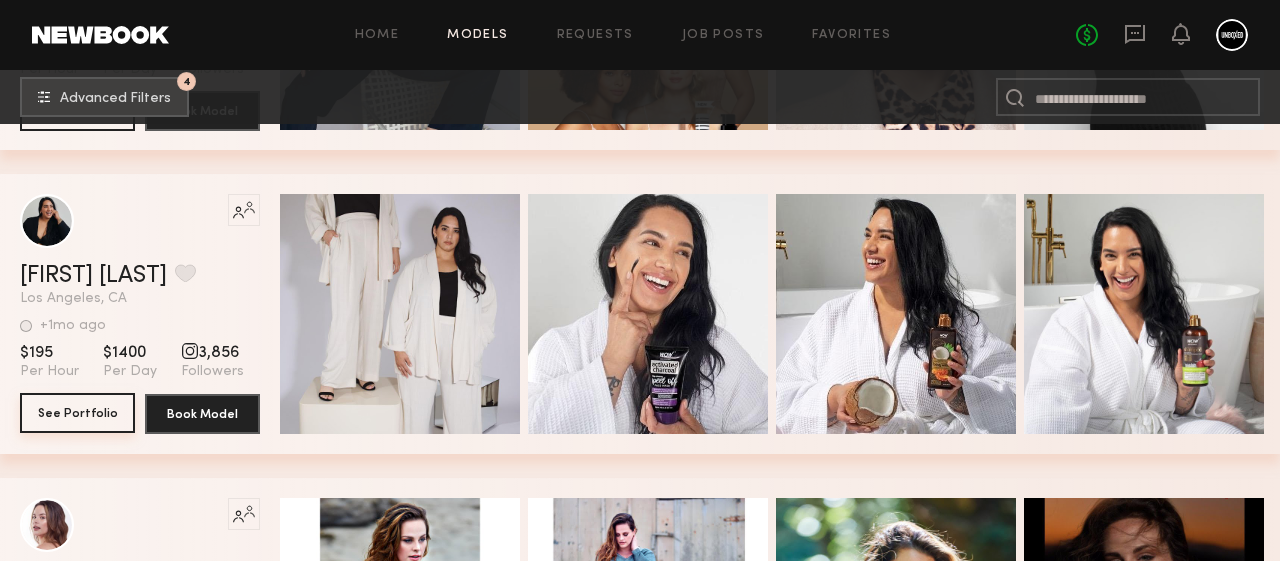 click on "See Portfolio" 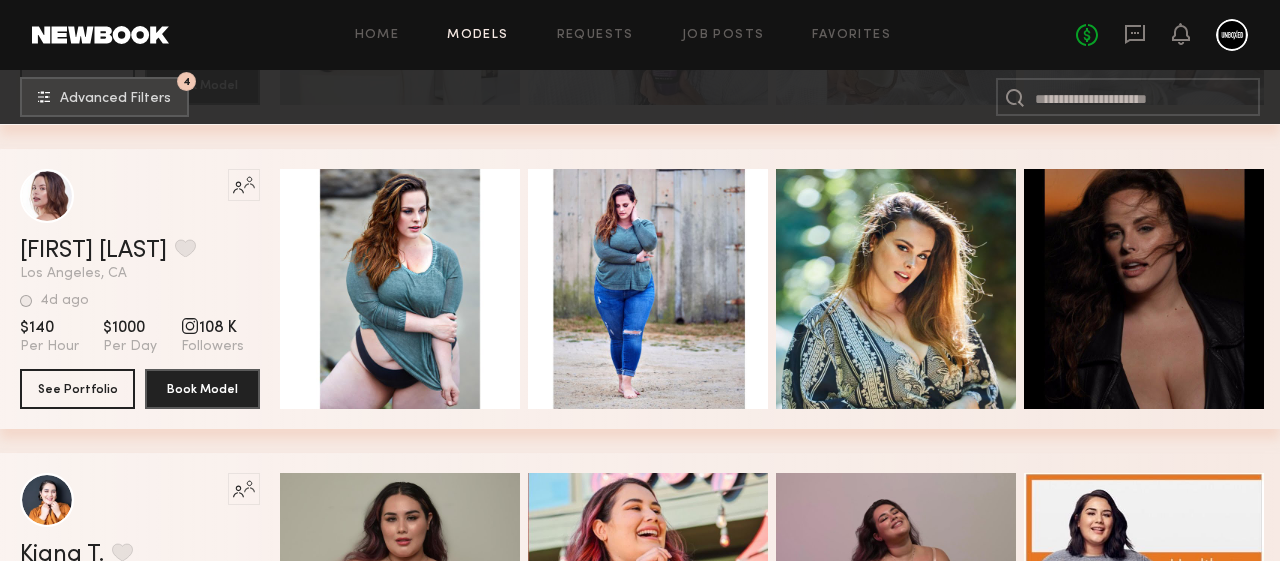 scroll, scrollTop: 1232, scrollLeft: 0, axis: vertical 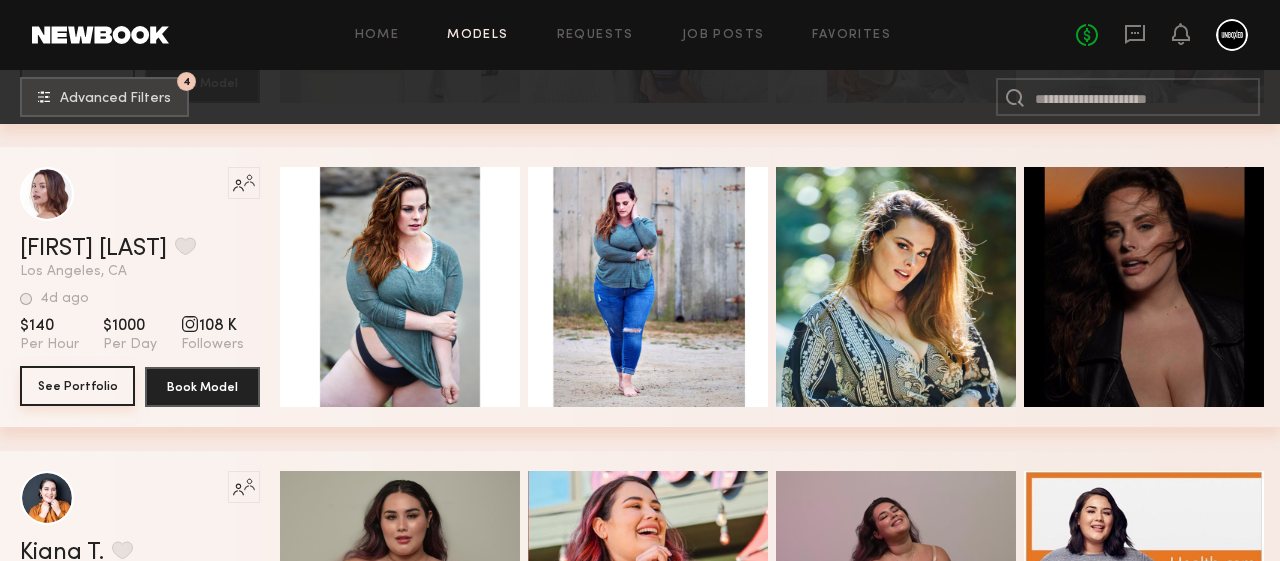 click on "See Portfolio" 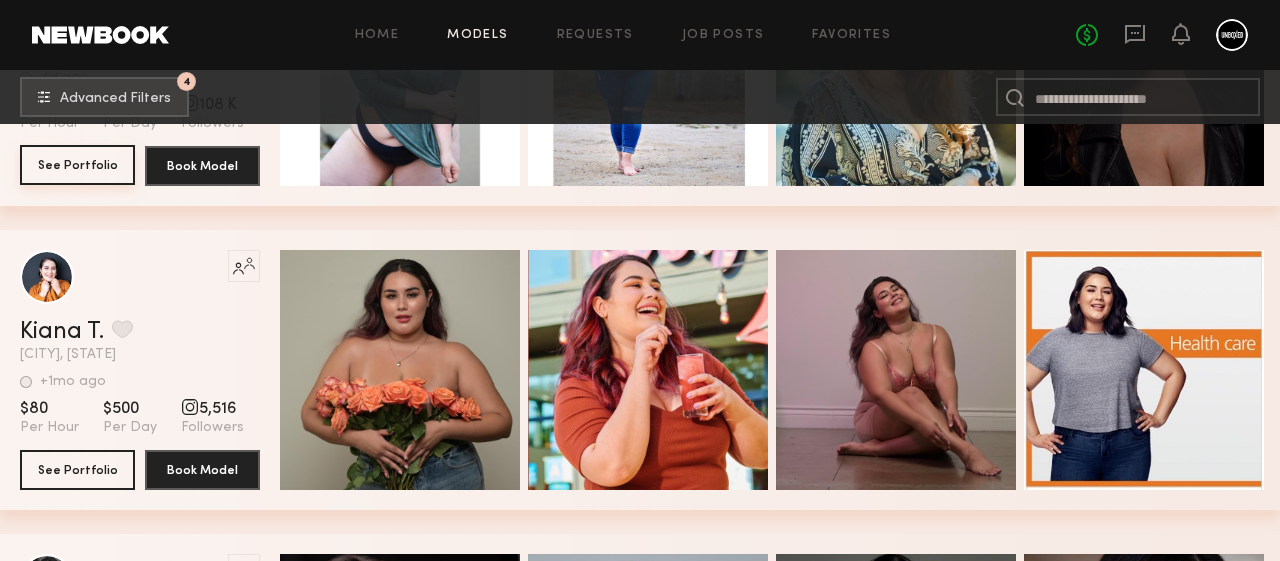 scroll, scrollTop: 1456, scrollLeft: 0, axis: vertical 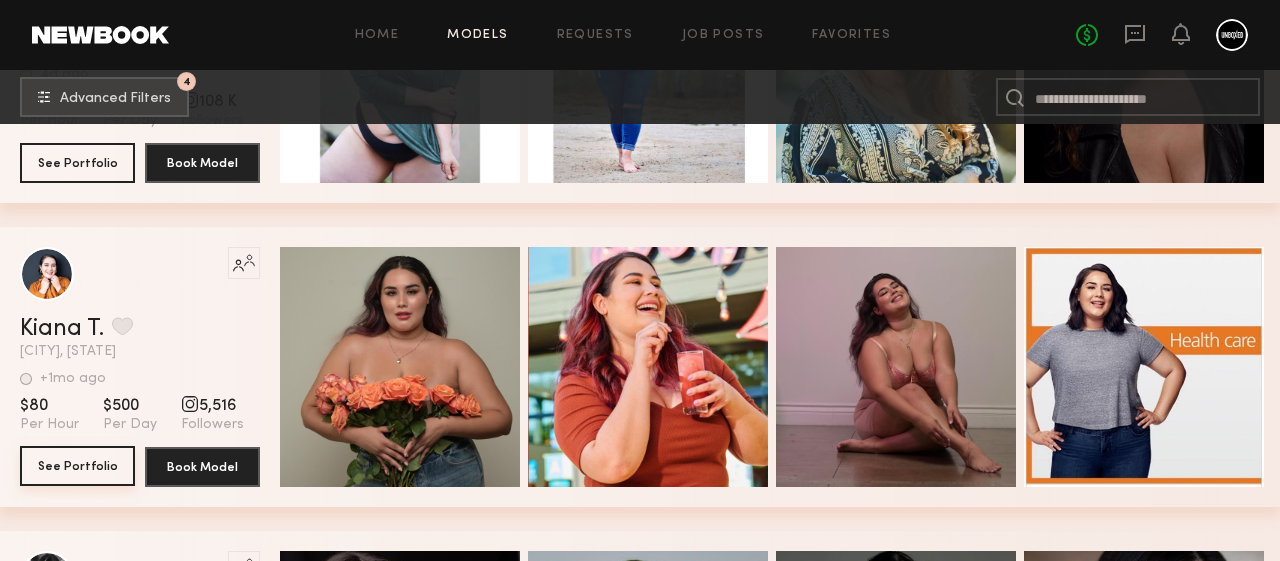 click on "See Portfolio" 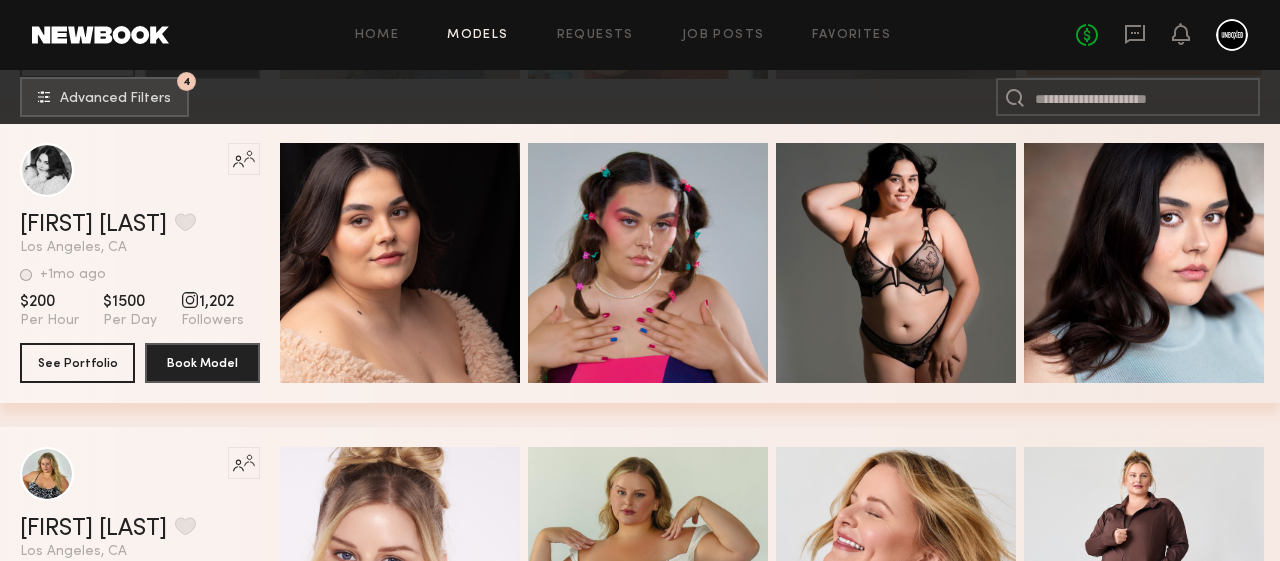 scroll, scrollTop: 1865, scrollLeft: 0, axis: vertical 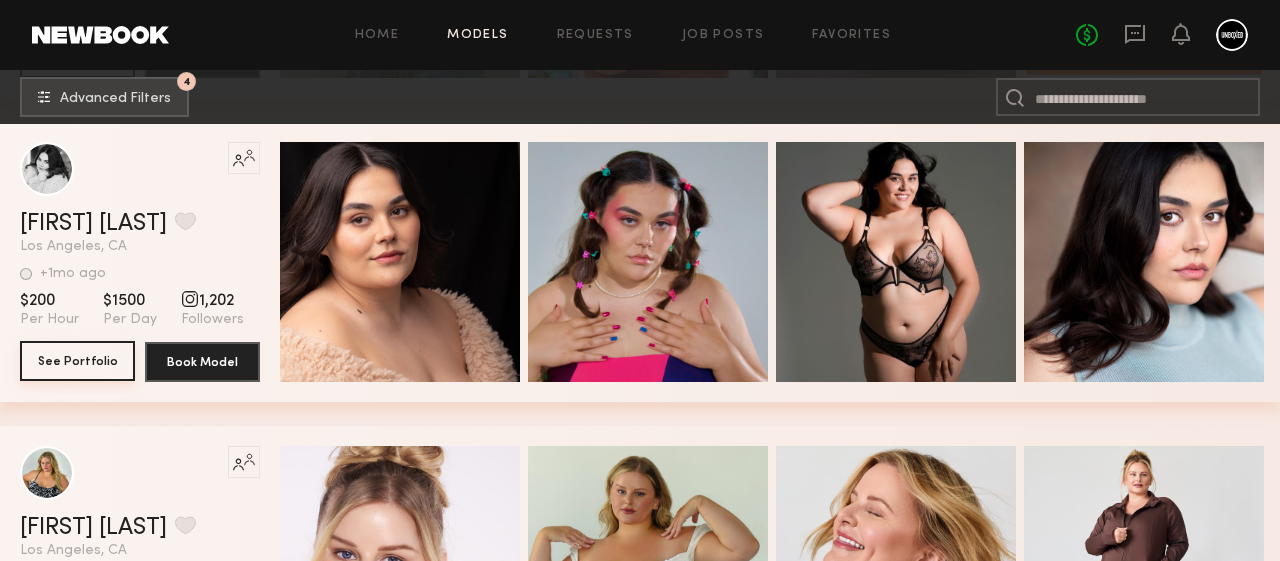 click on "See Portfolio" 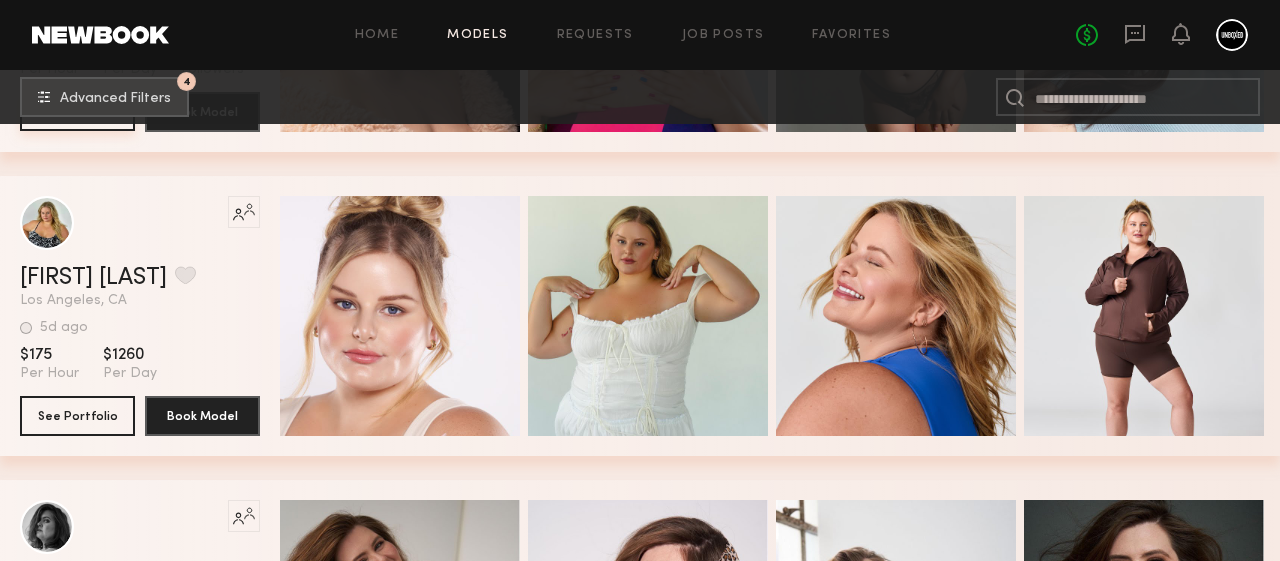 scroll, scrollTop: 2124, scrollLeft: 0, axis: vertical 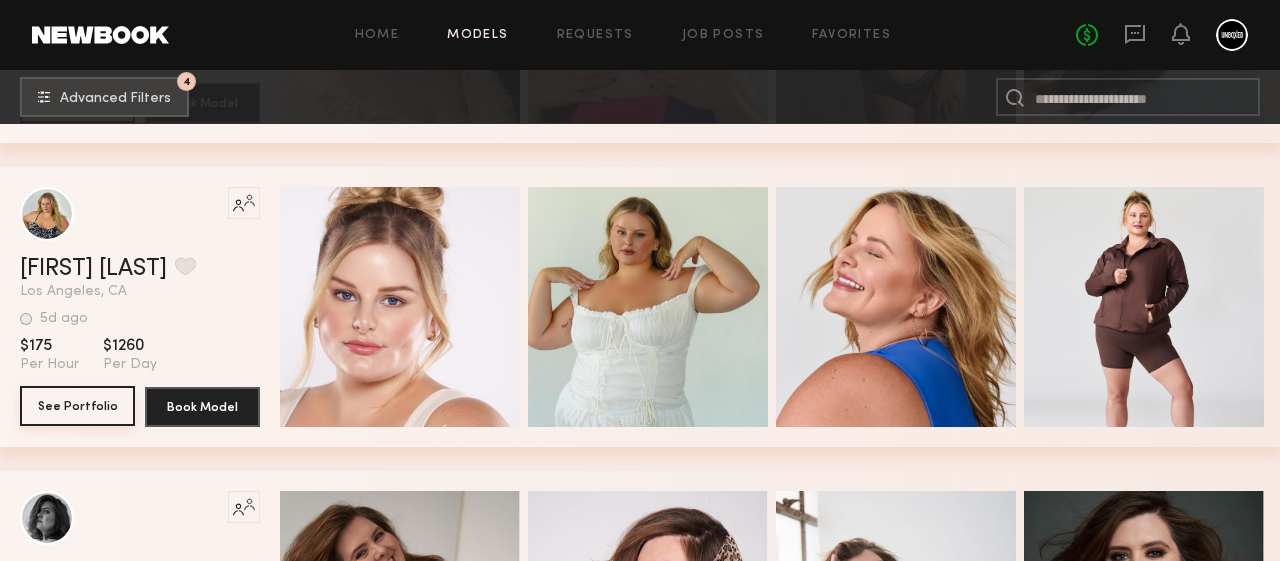 click on "See Portfolio" 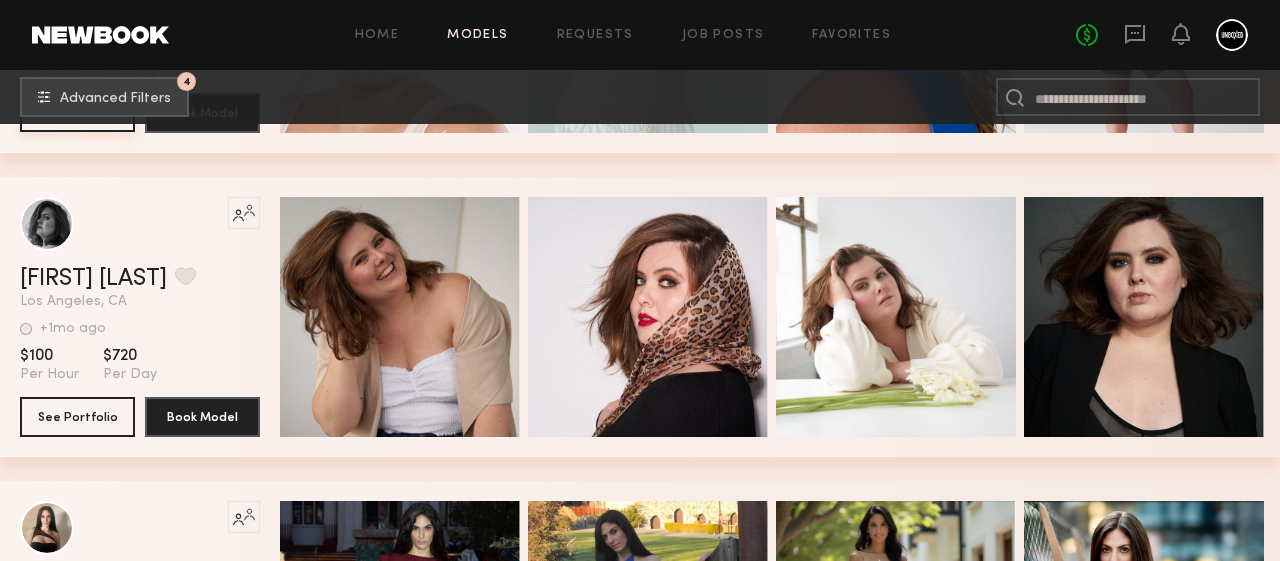 scroll, scrollTop: 2423, scrollLeft: 0, axis: vertical 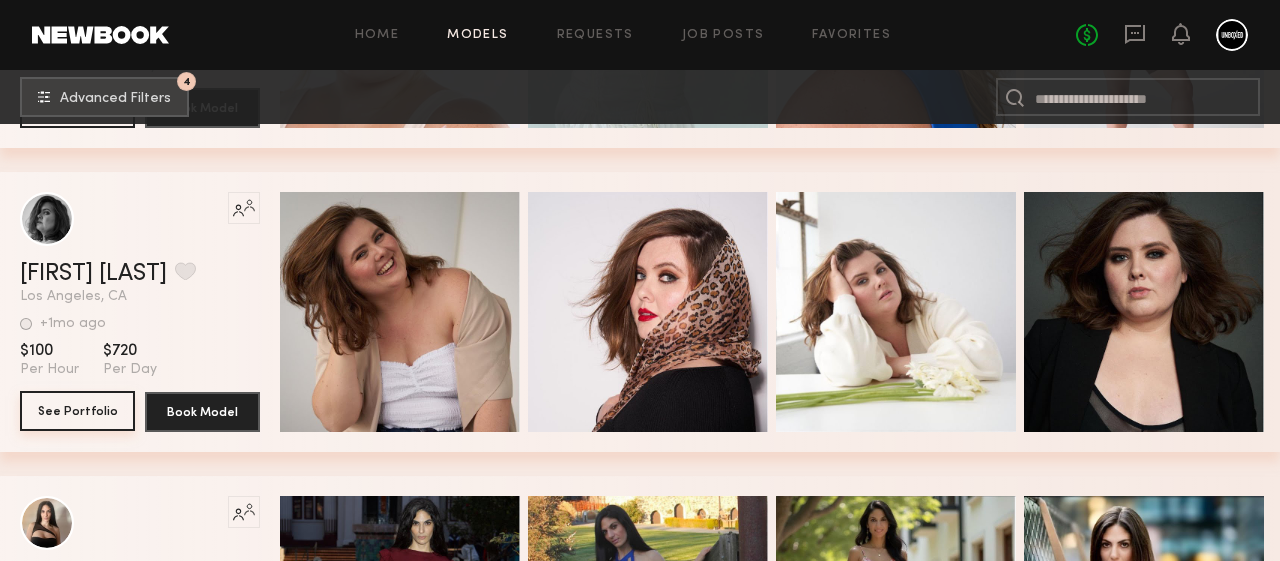 click on "See Portfolio" 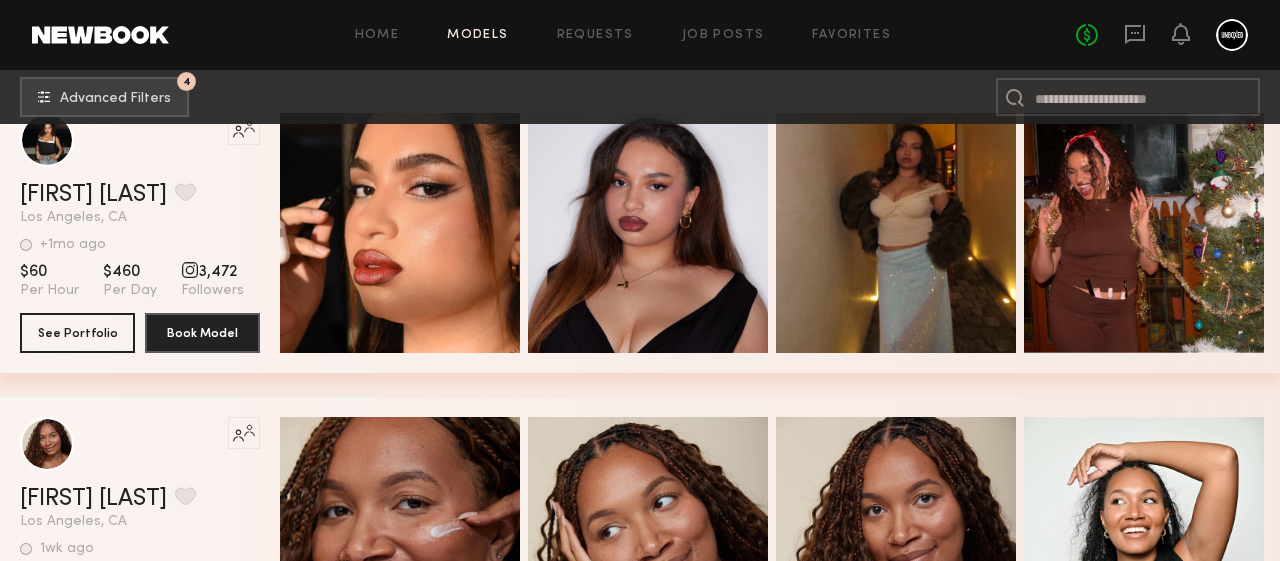 scroll, scrollTop: 3418, scrollLeft: 0, axis: vertical 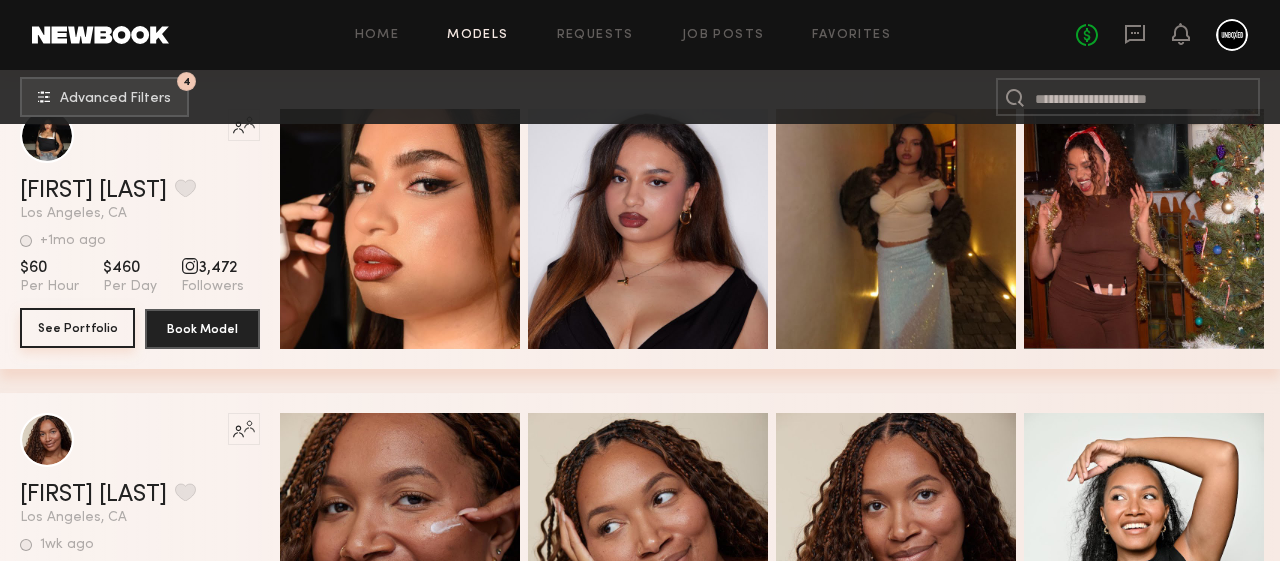 click on "See Portfolio" 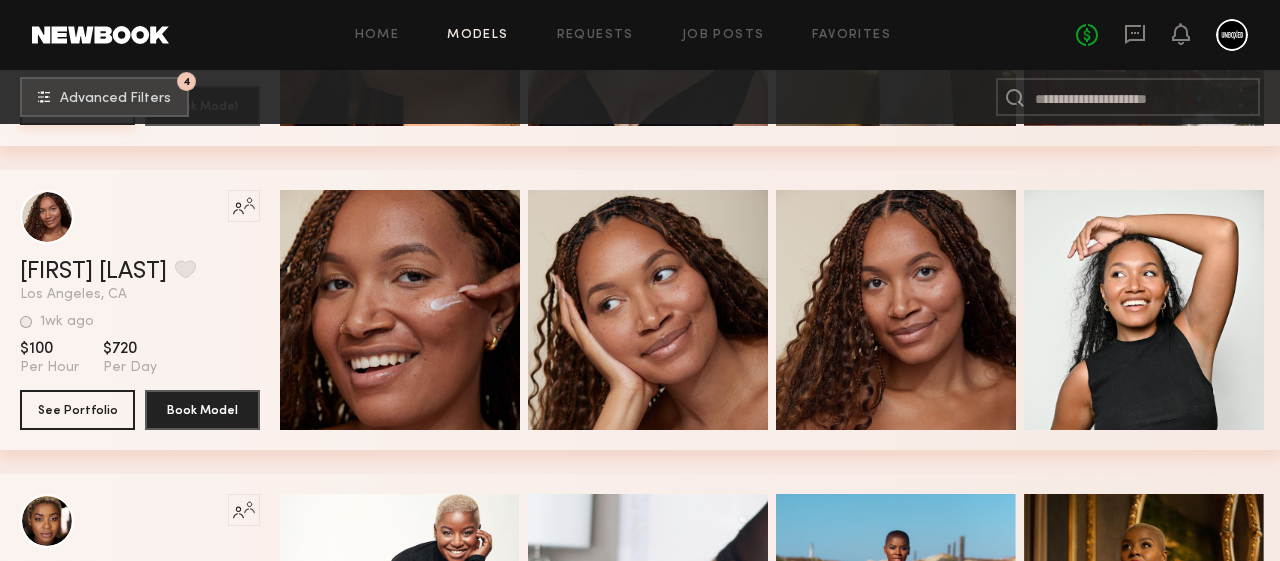 scroll, scrollTop: 3643, scrollLeft: 0, axis: vertical 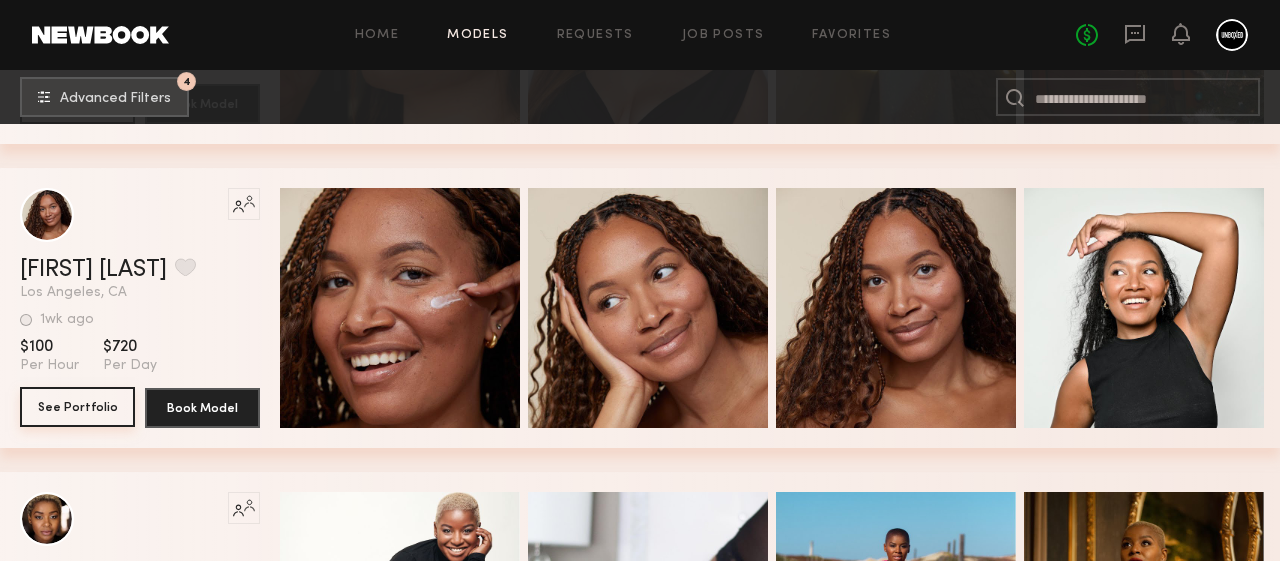 click on "See Portfolio" 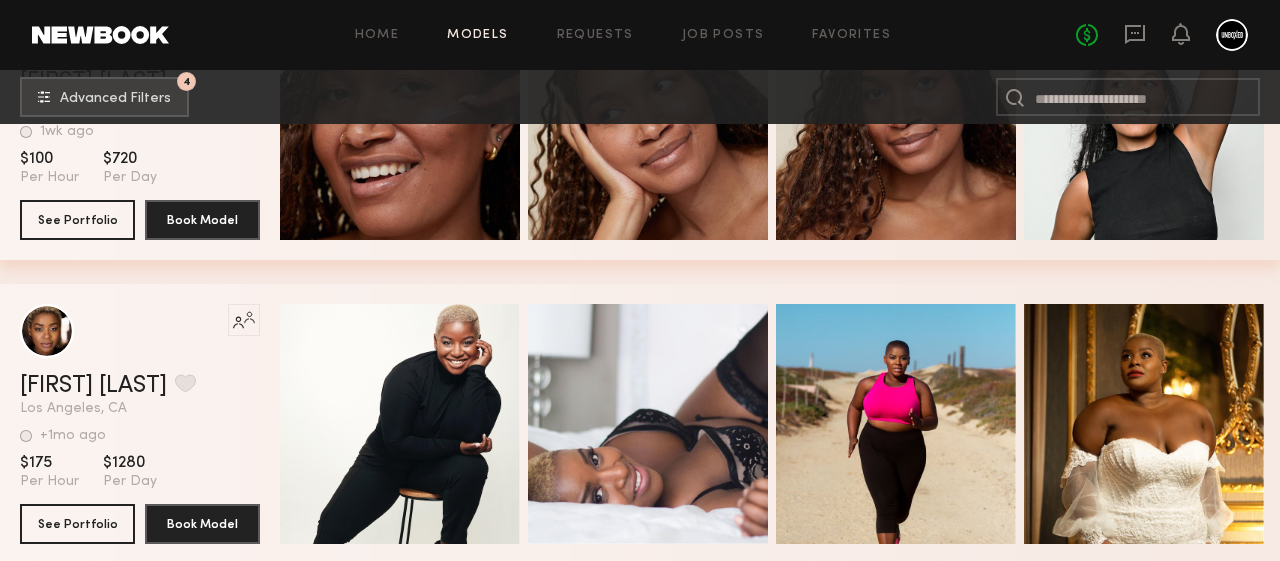 scroll, scrollTop: 3855, scrollLeft: 0, axis: vertical 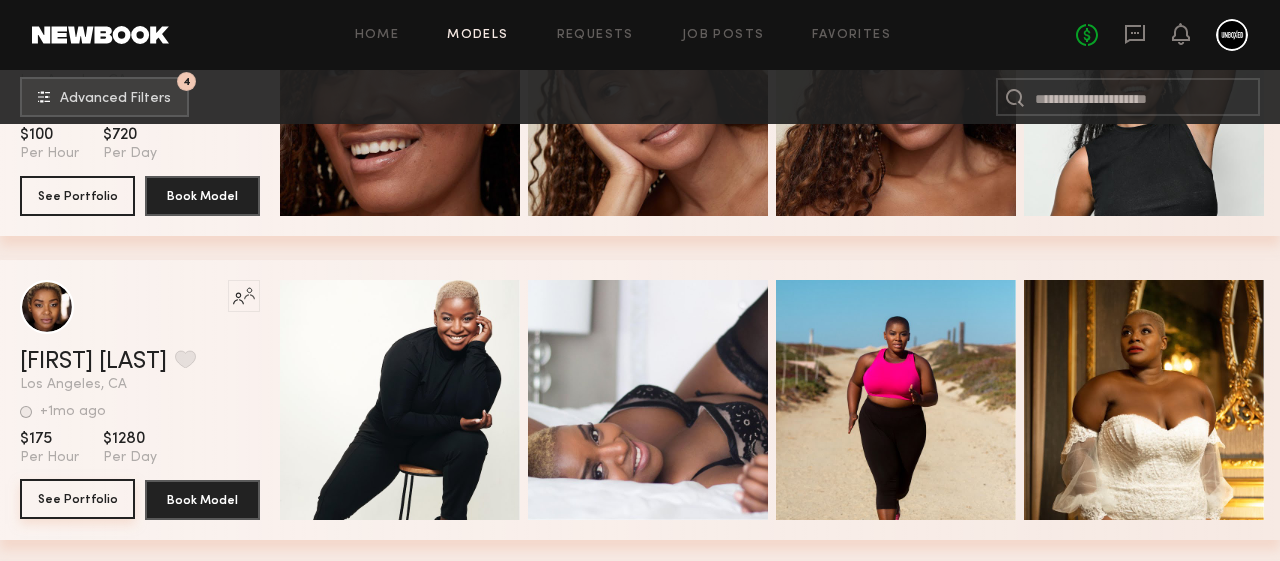 click on "See Portfolio" 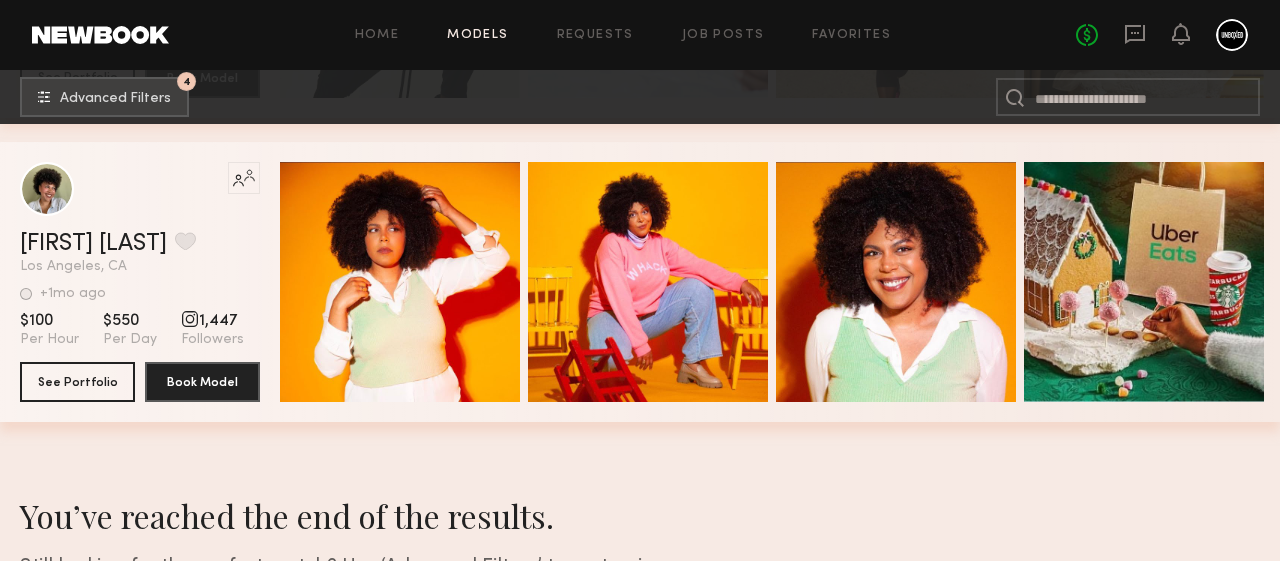 scroll, scrollTop: 4280, scrollLeft: 0, axis: vertical 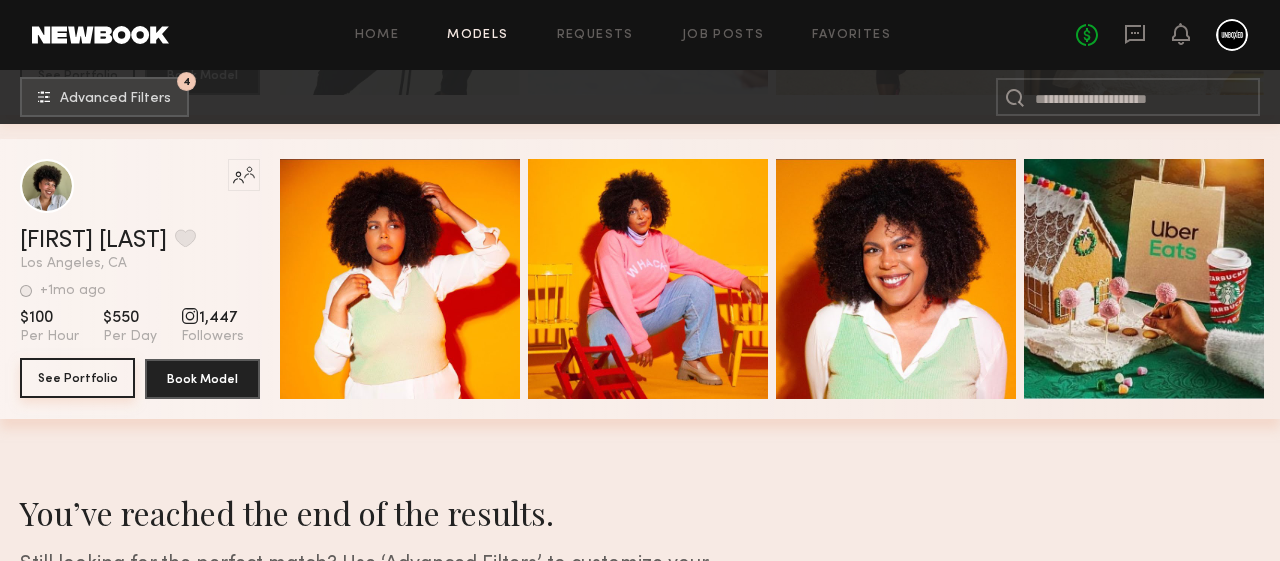 click on "See Portfolio" 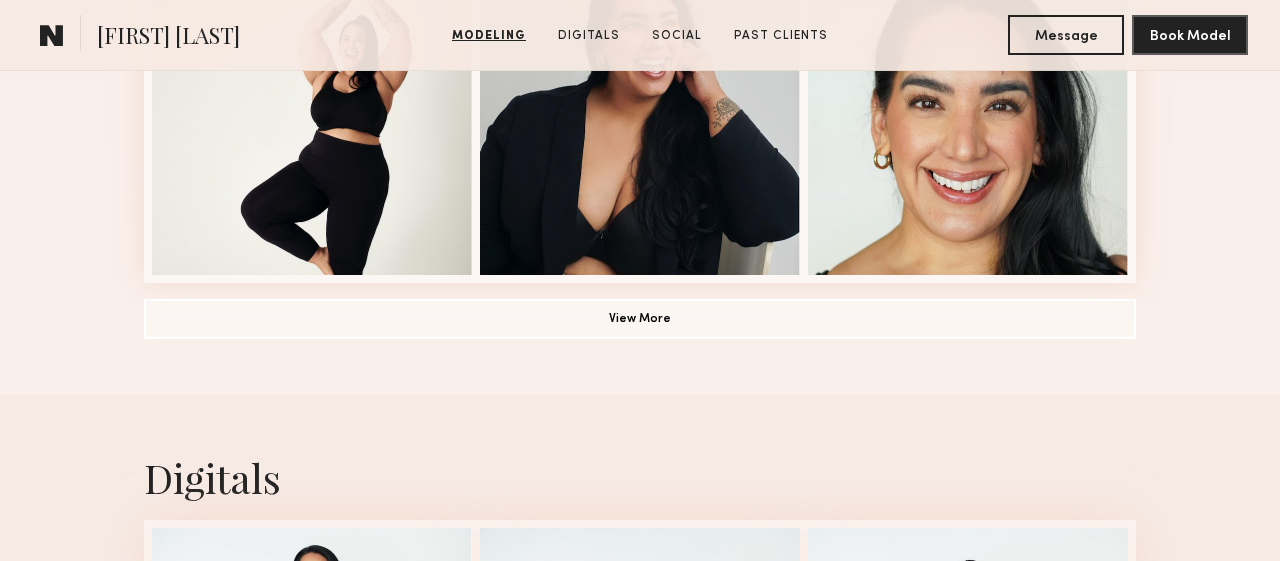 scroll, scrollTop: 1620, scrollLeft: 0, axis: vertical 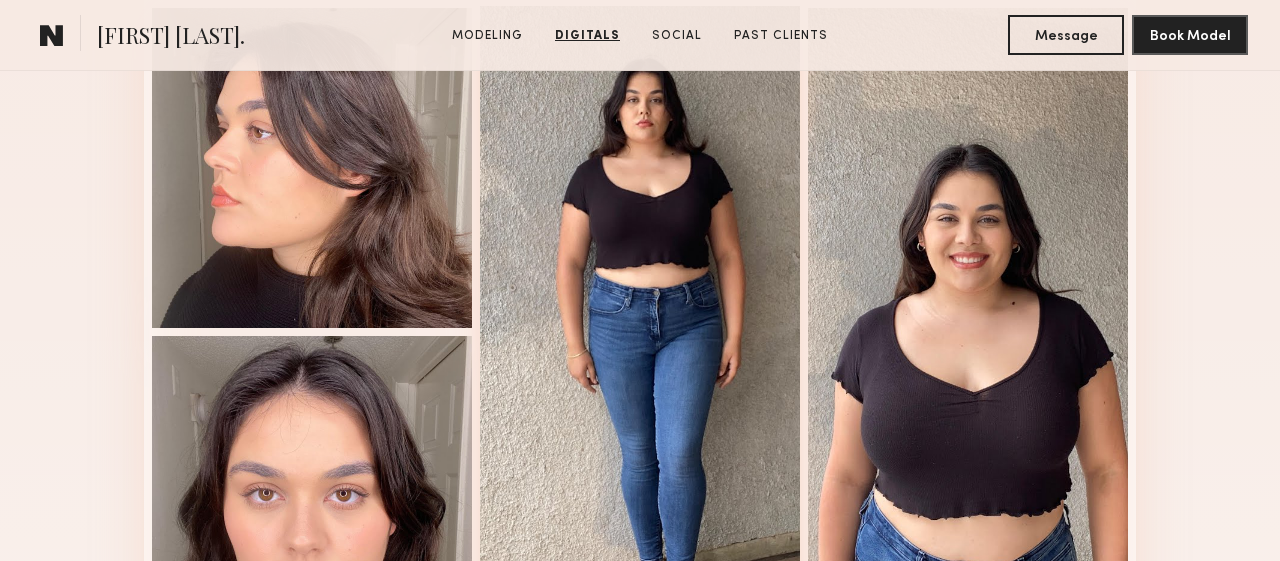 click at bounding box center [640, 330] 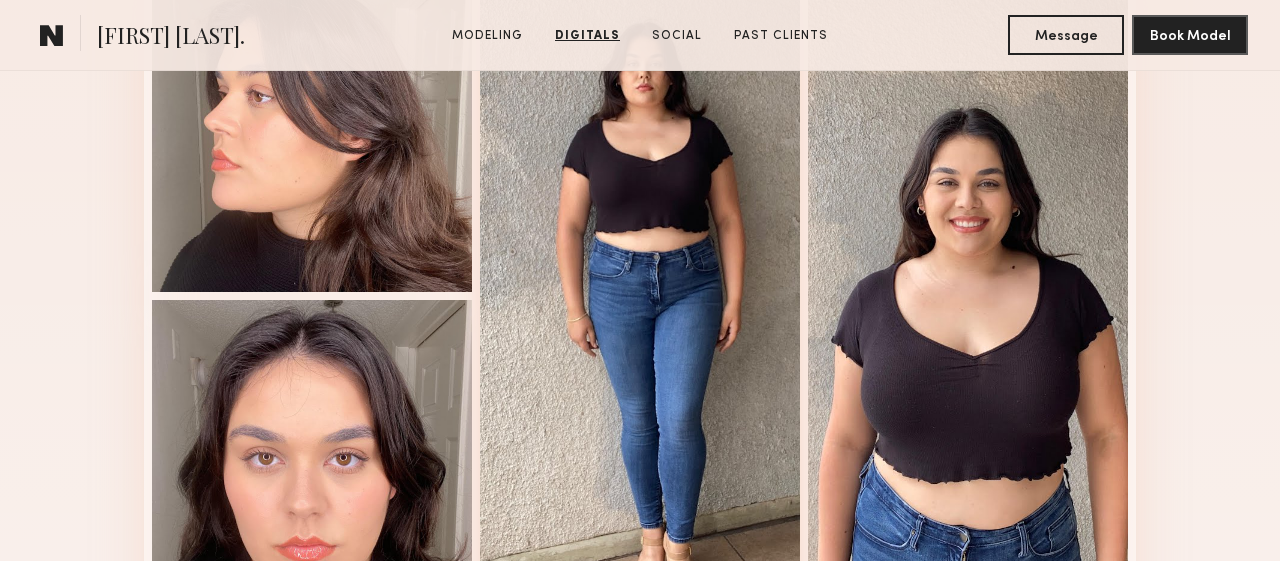 scroll, scrollTop: 2181, scrollLeft: 0, axis: vertical 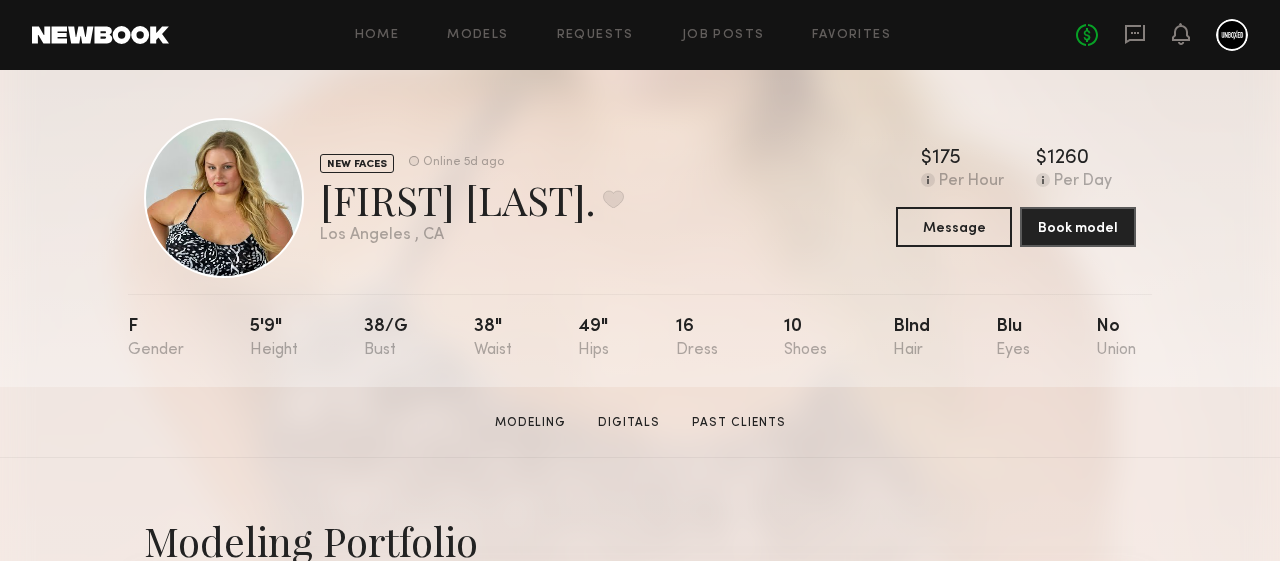 click on "[FIRST] [LAST].  Modeling   Digitals   Past Clients   Message   Book Model" 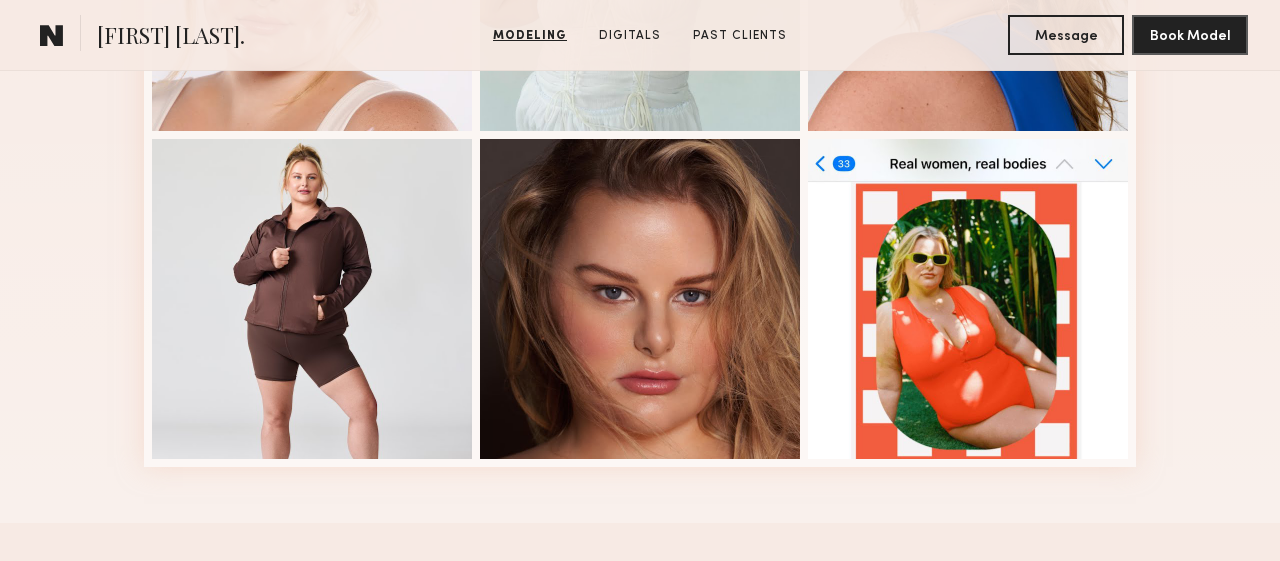 scroll, scrollTop: 760, scrollLeft: 0, axis: vertical 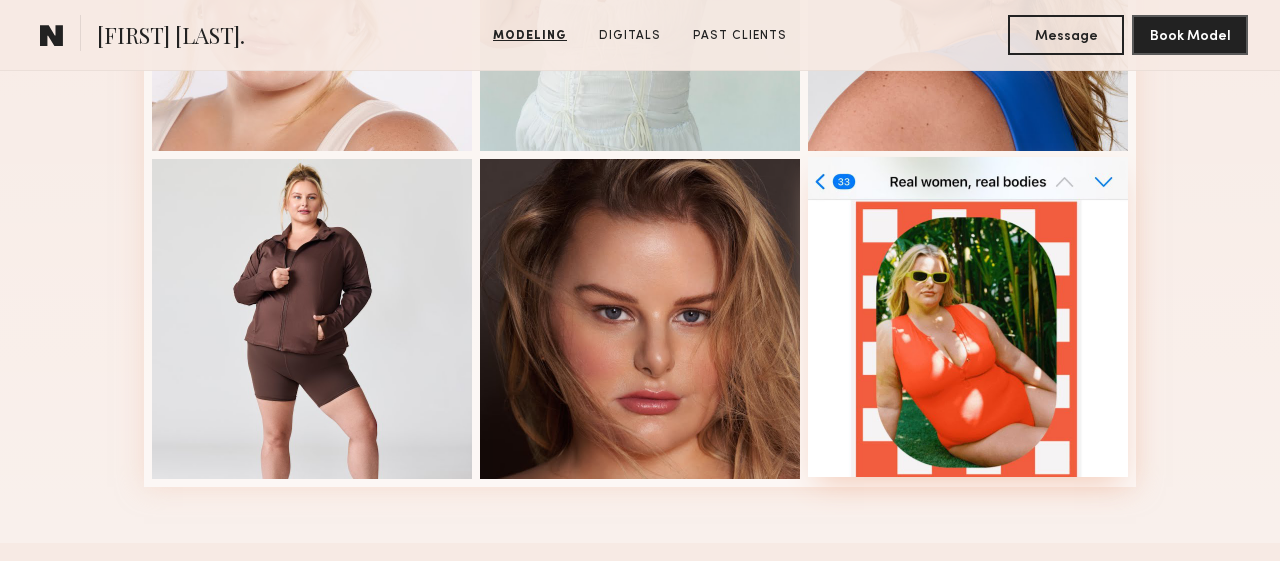 click at bounding box center [968, 317] 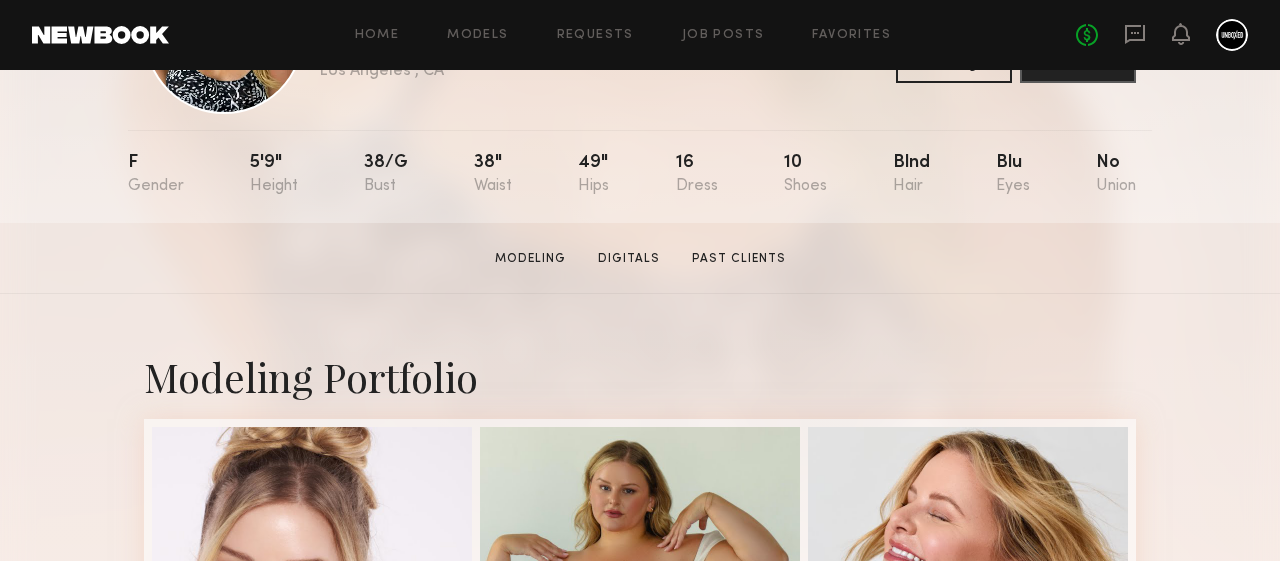 scroll, scrollTop: 166, scrollLeft: 0, axis: vertical 